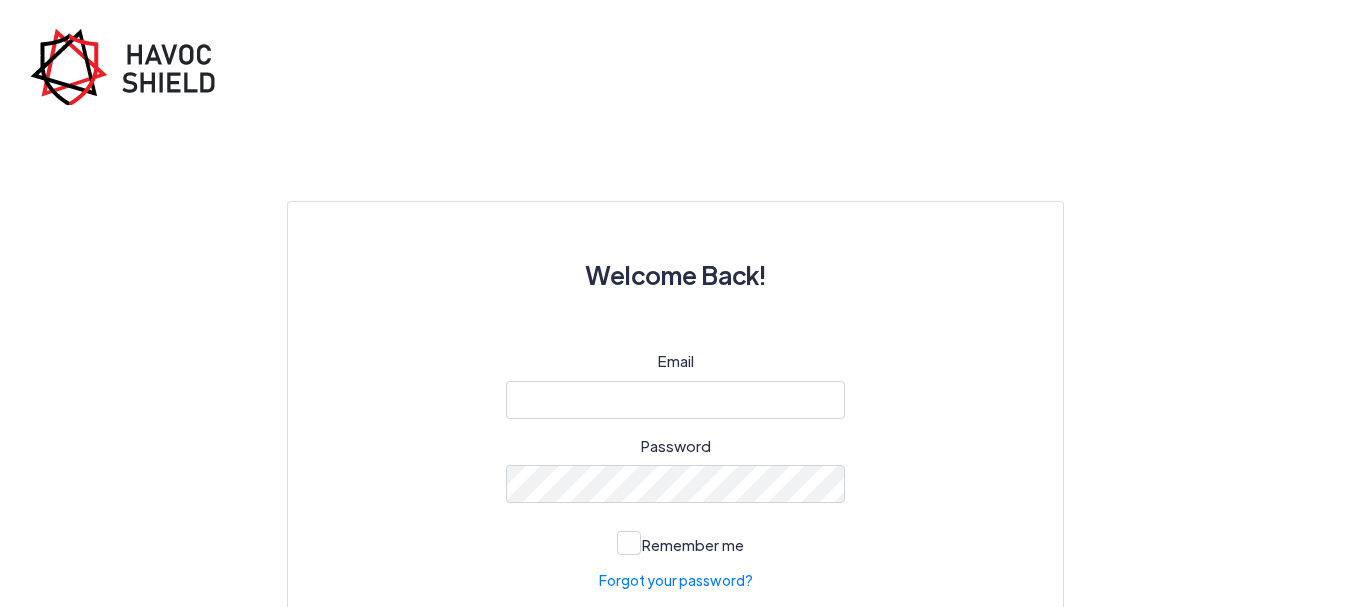 scroll, scrollTop: 148, scrollLeft: 0, axis: vertical 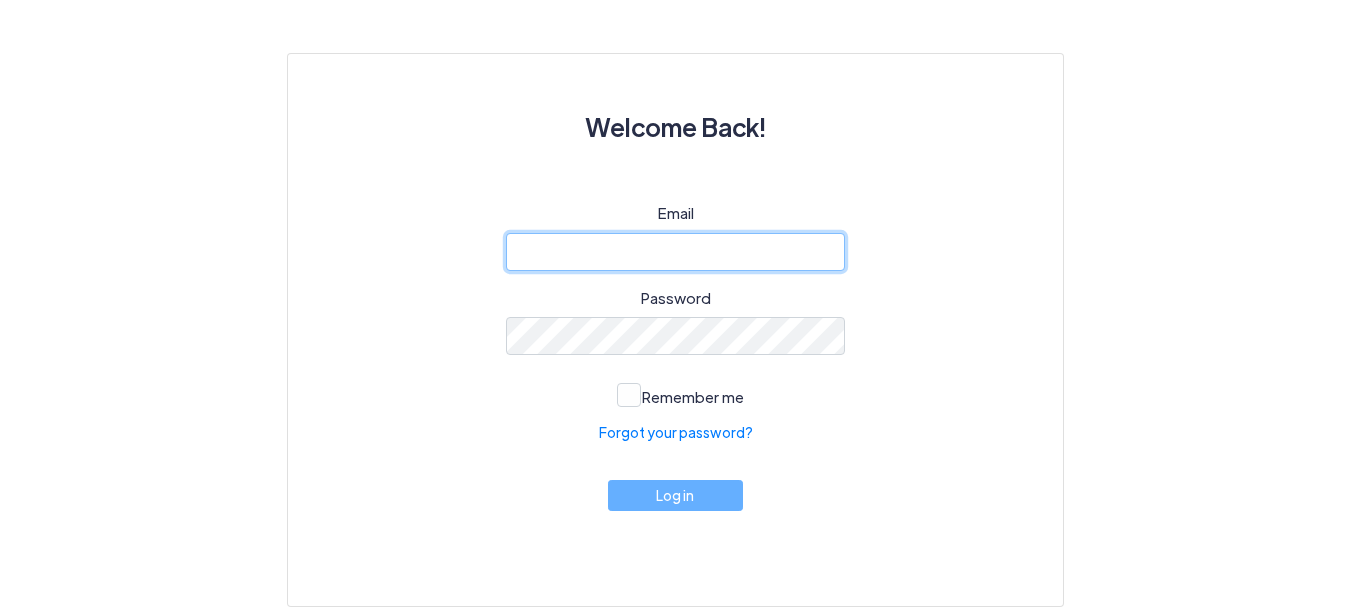 type on "[EMAIL_ADDRESS][DOMAIN_NAME]" 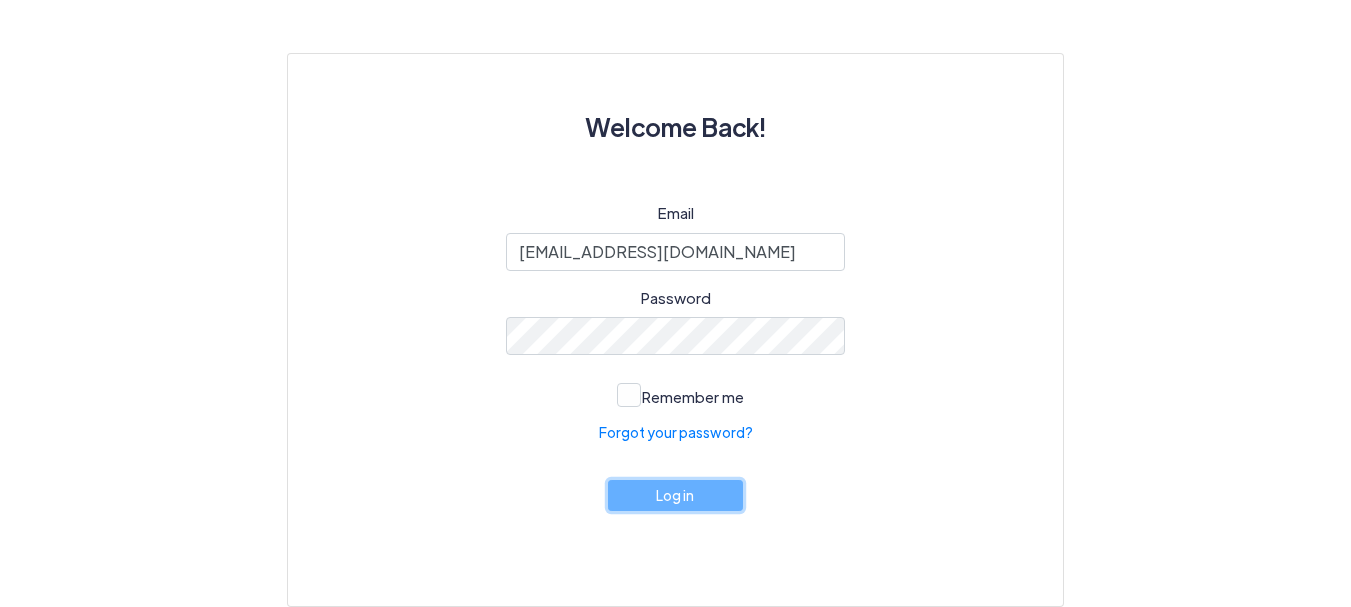 click on "Log in" 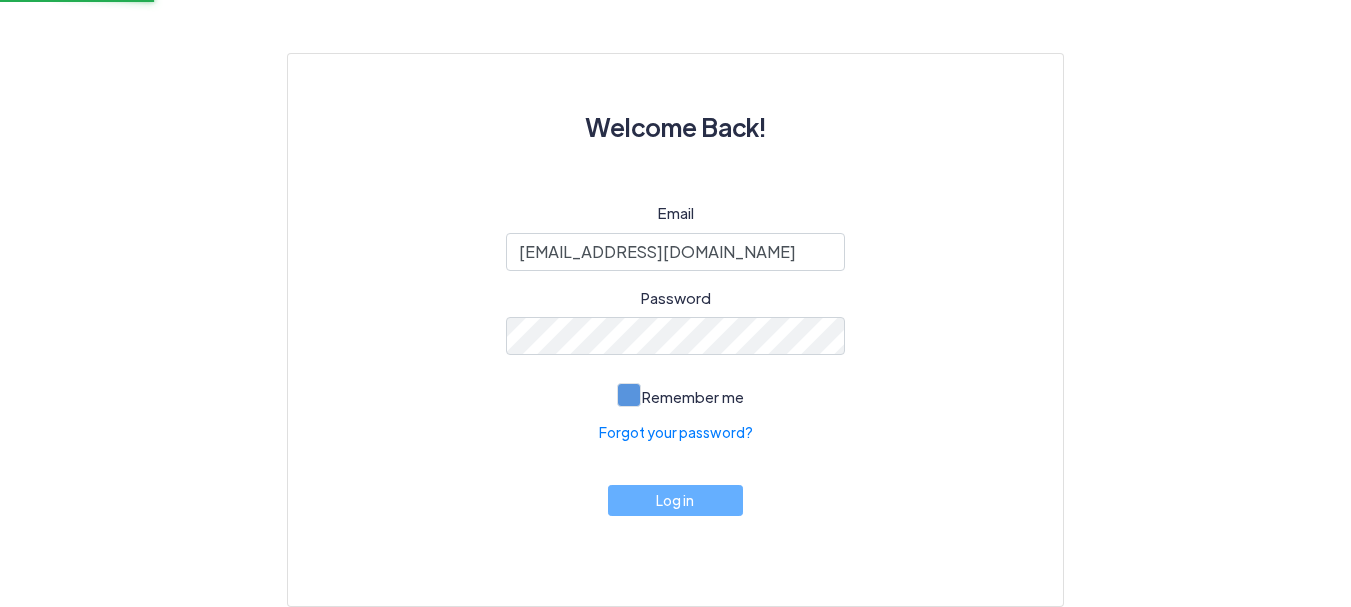 click 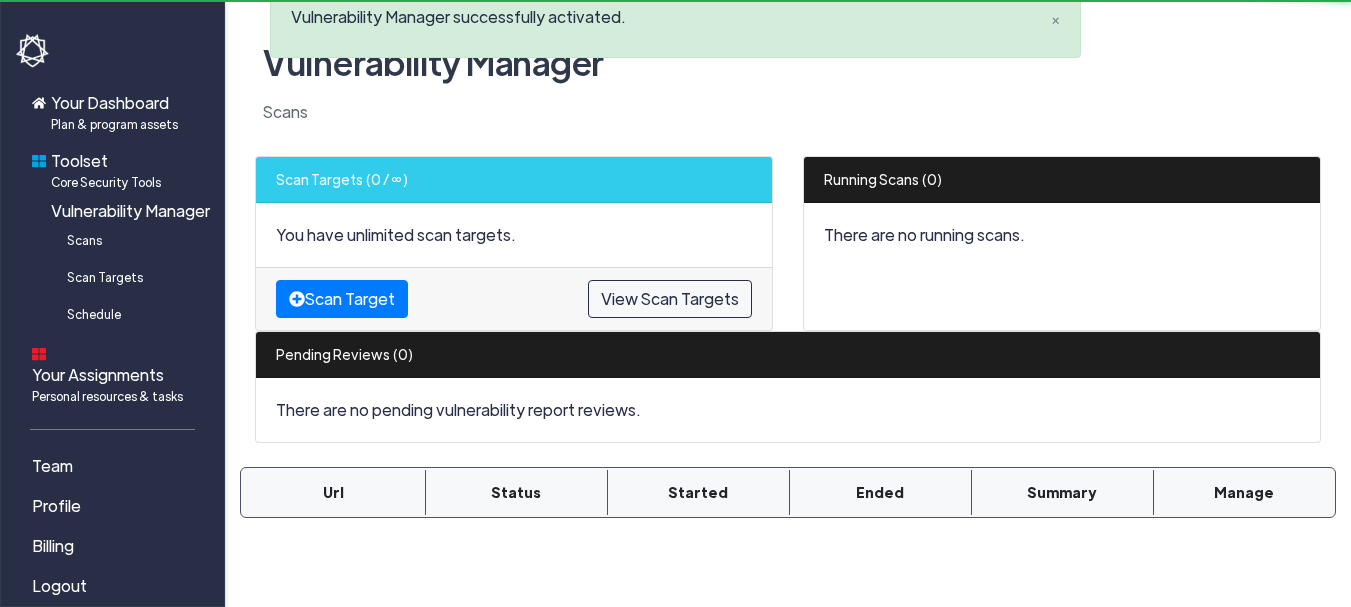 scroll, scrollTop: 0, scrollLeft: 0, axis: both 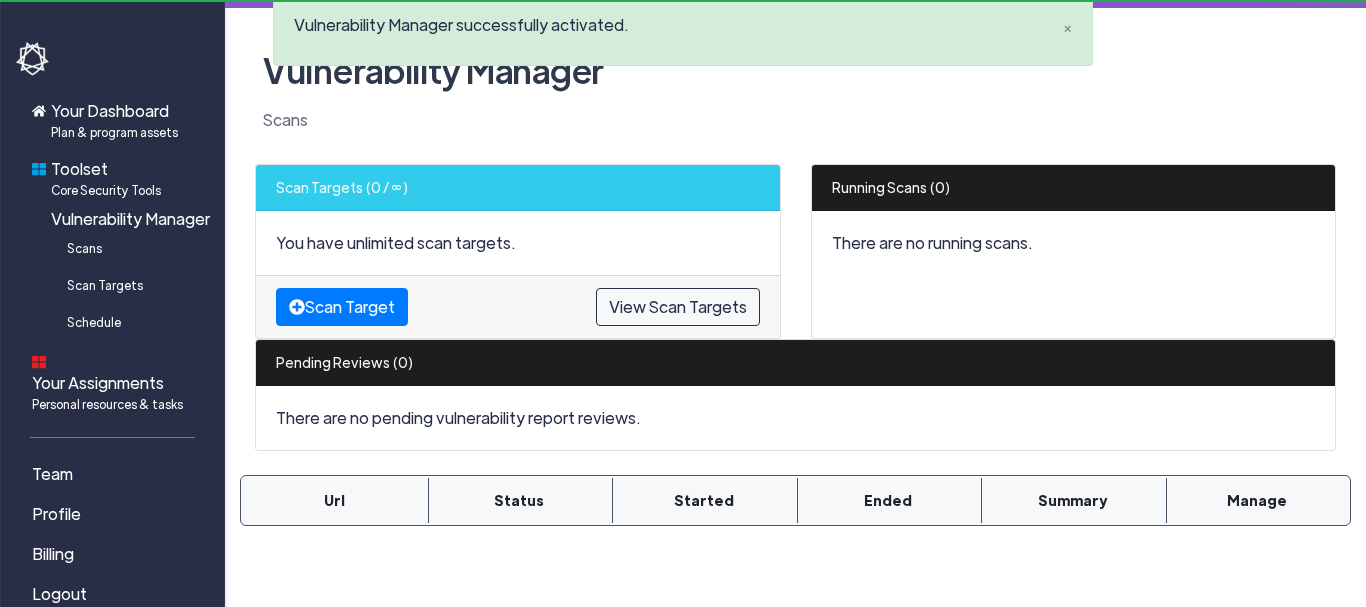 click on "Started" 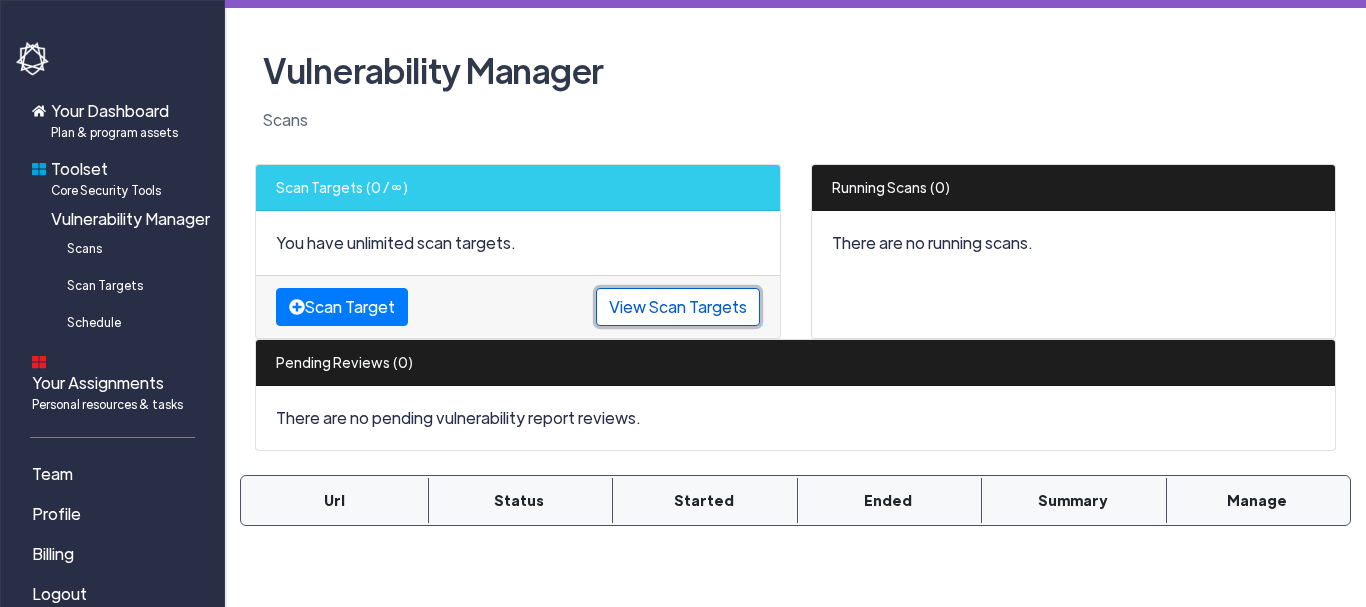 click on "View Scan Targets" 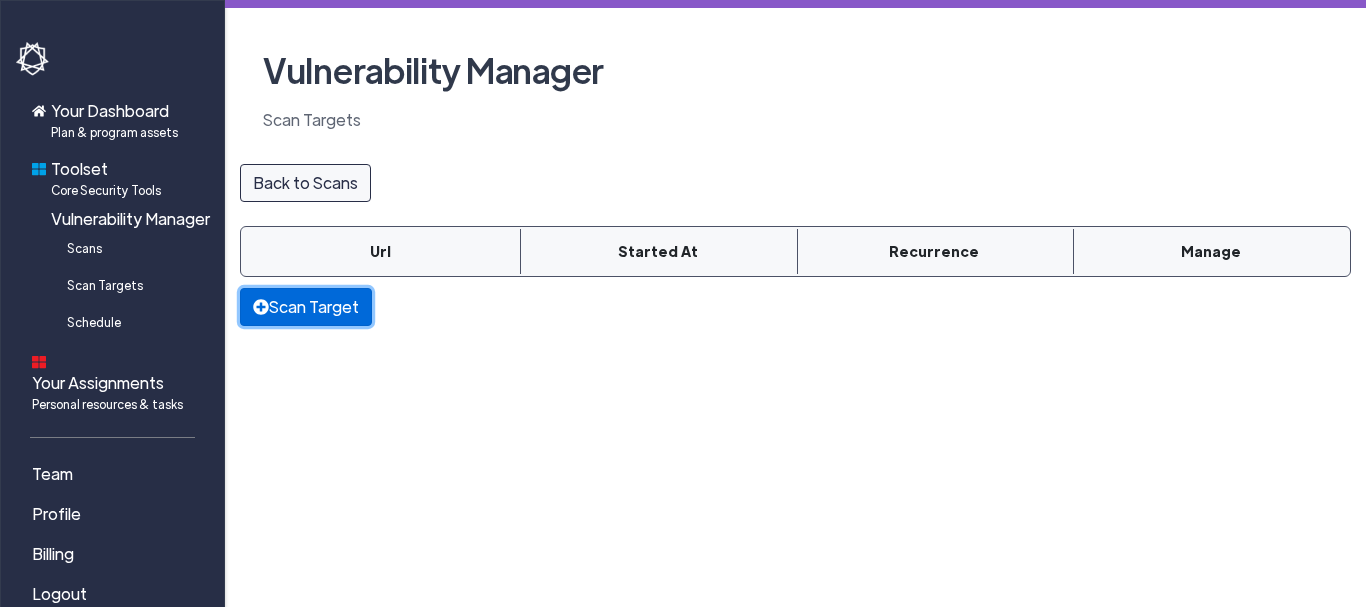 click on "Scan Target" 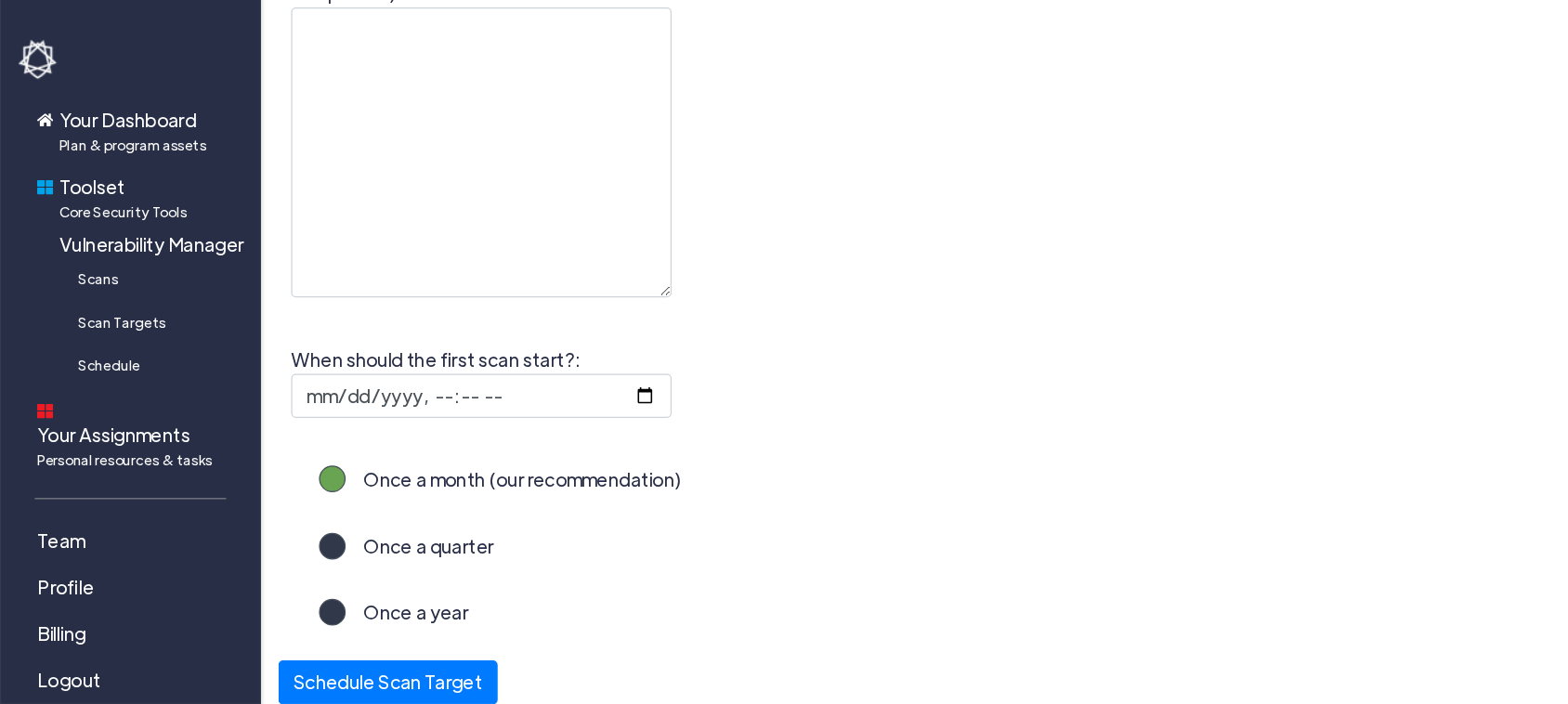 scroll, scrollTop: 0, scrollLeft: 0, axis: both 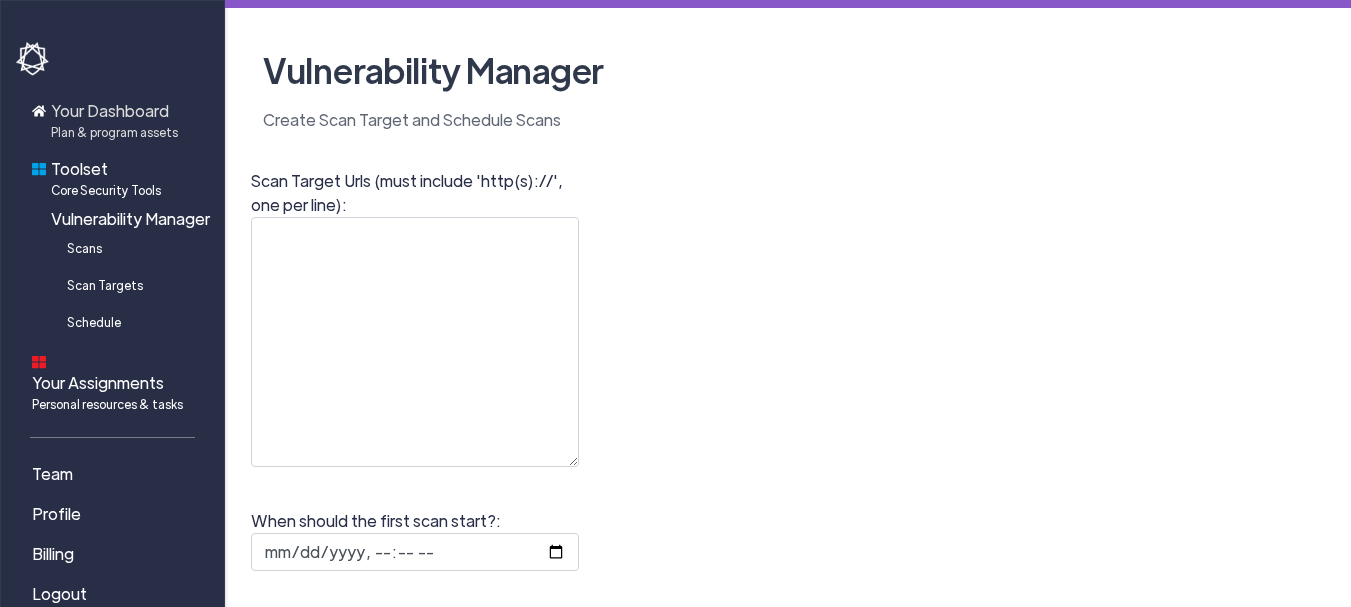 click on "Your Dashboard  Plan & program assets" 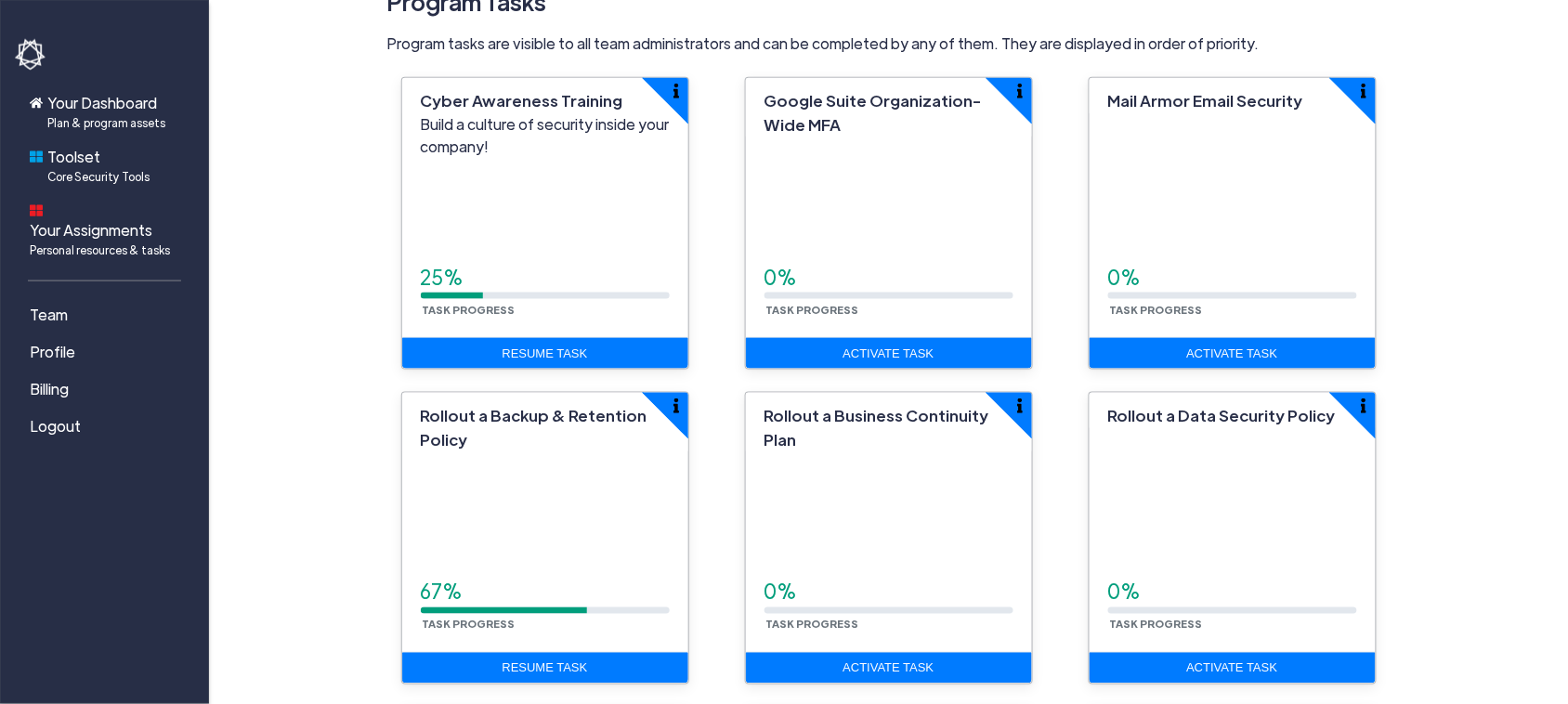 scroll, scrollTop: 267, scrollLeft: 0, axis: vertical 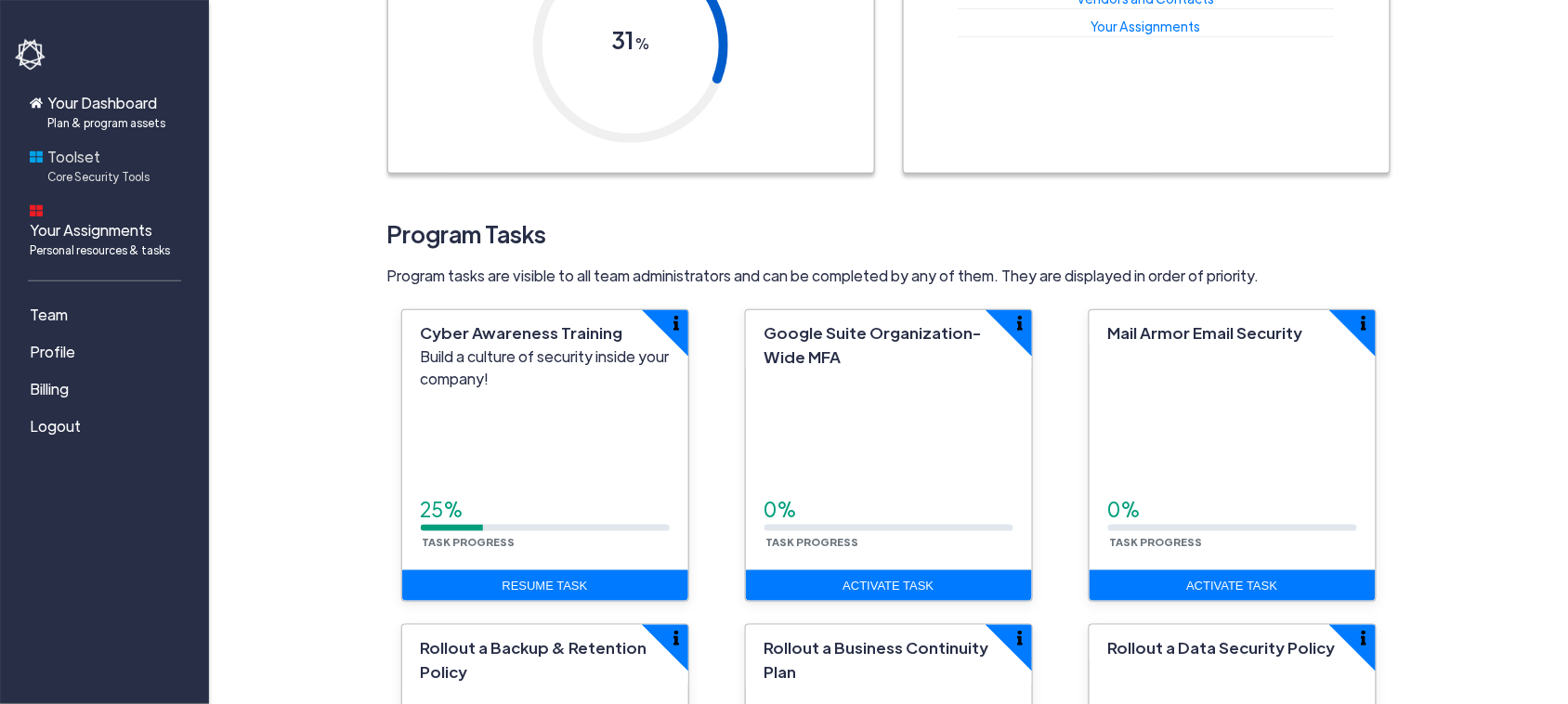 click on "Toolset  Core Security Tools" 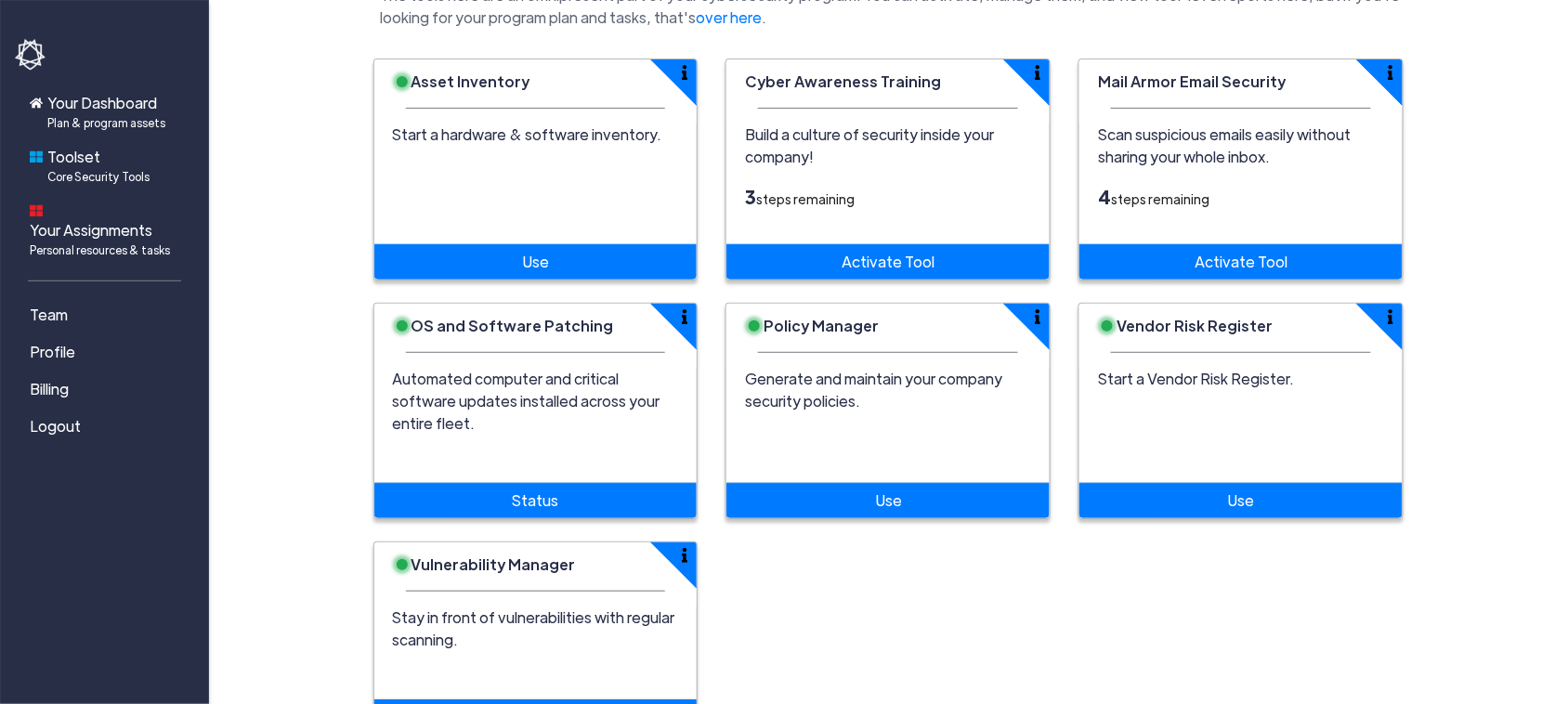 scroll, scrollTop: 0, scrollLeft: 0, axis: both 